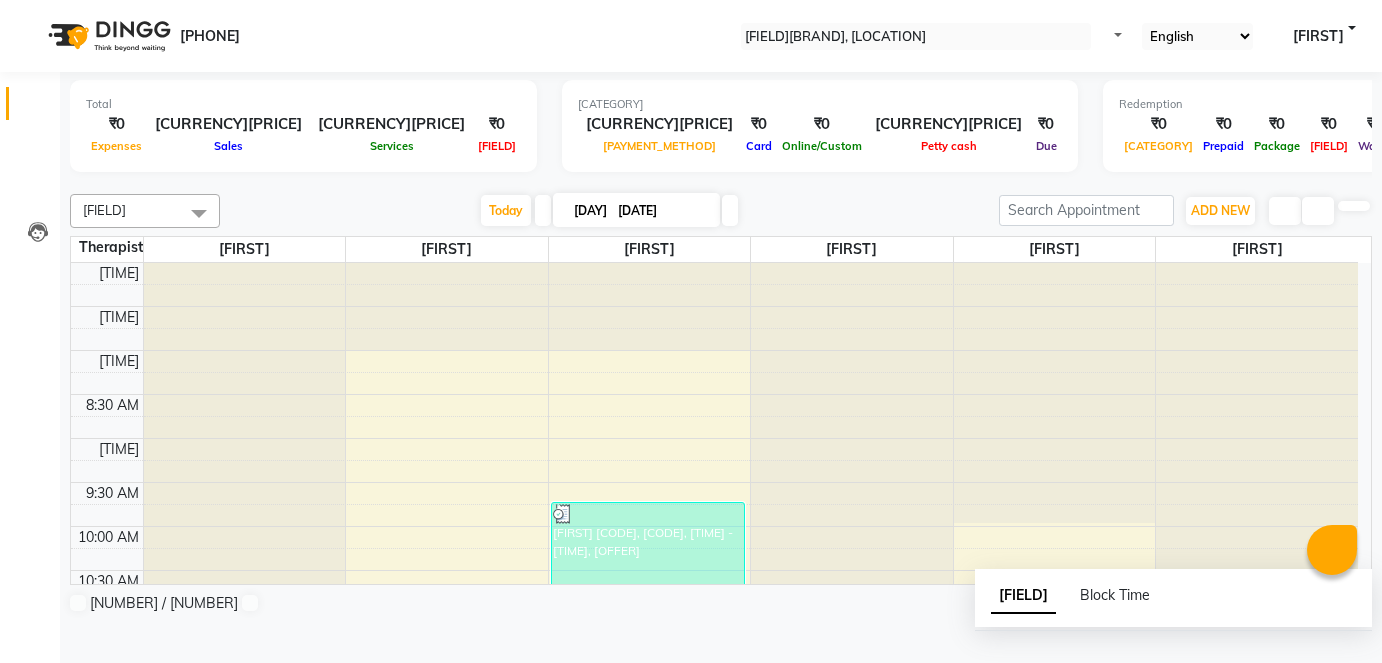 scroll, scrollTop: 0, scrollLeft: 0, axis: both 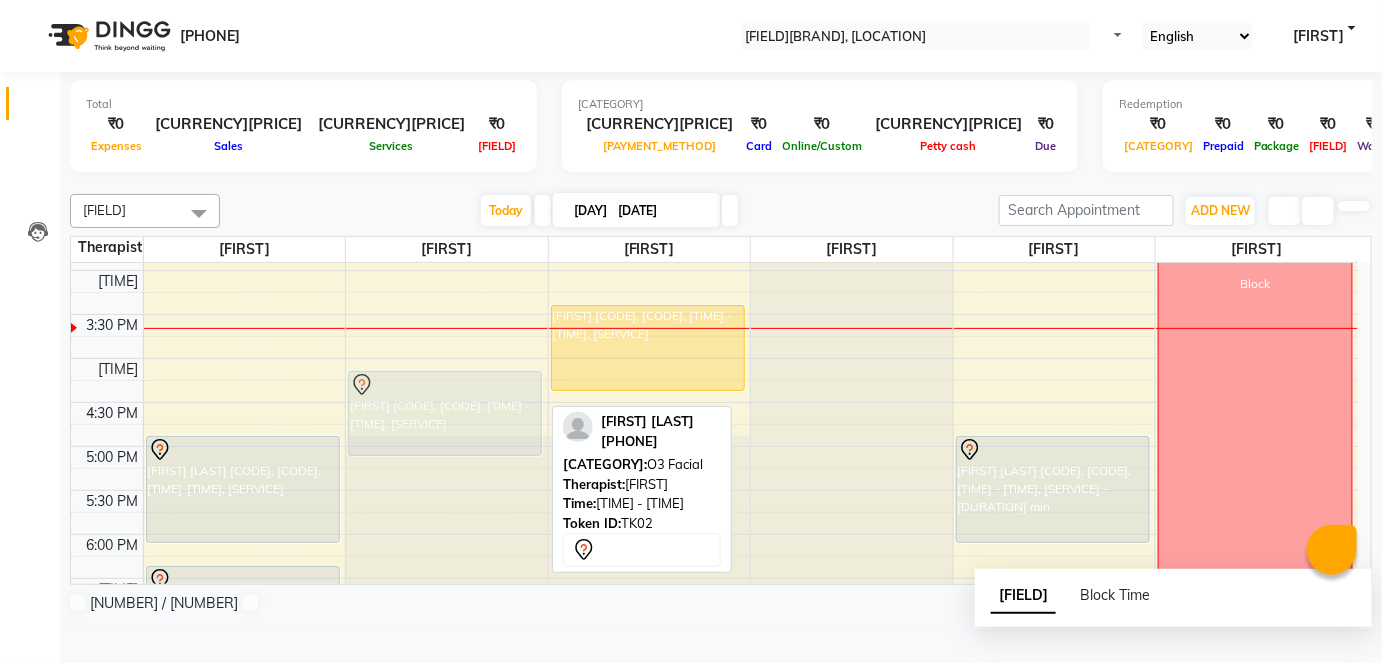 drag, startPoint x: 494, startPoint y: 472, endPoint x: 499, endPoint y: 450, distance: 22.561028 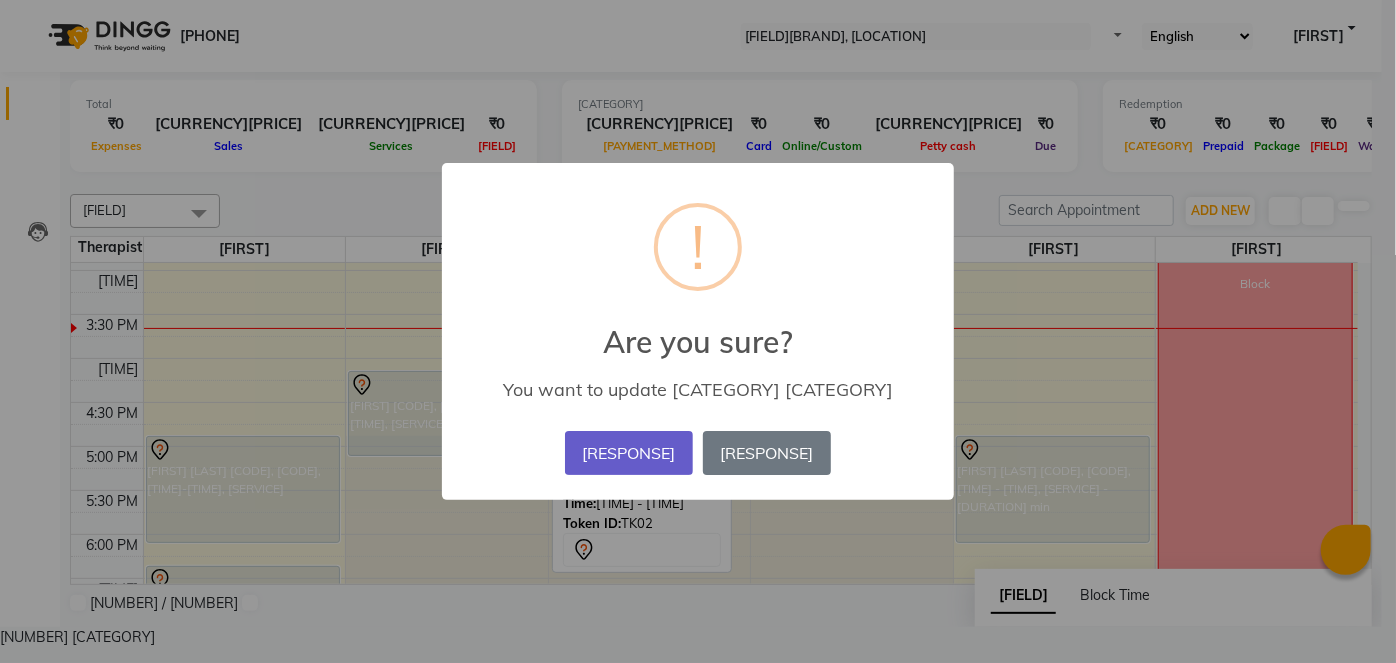 click on "[RESPONSE]" at bounding box center (629, 453) 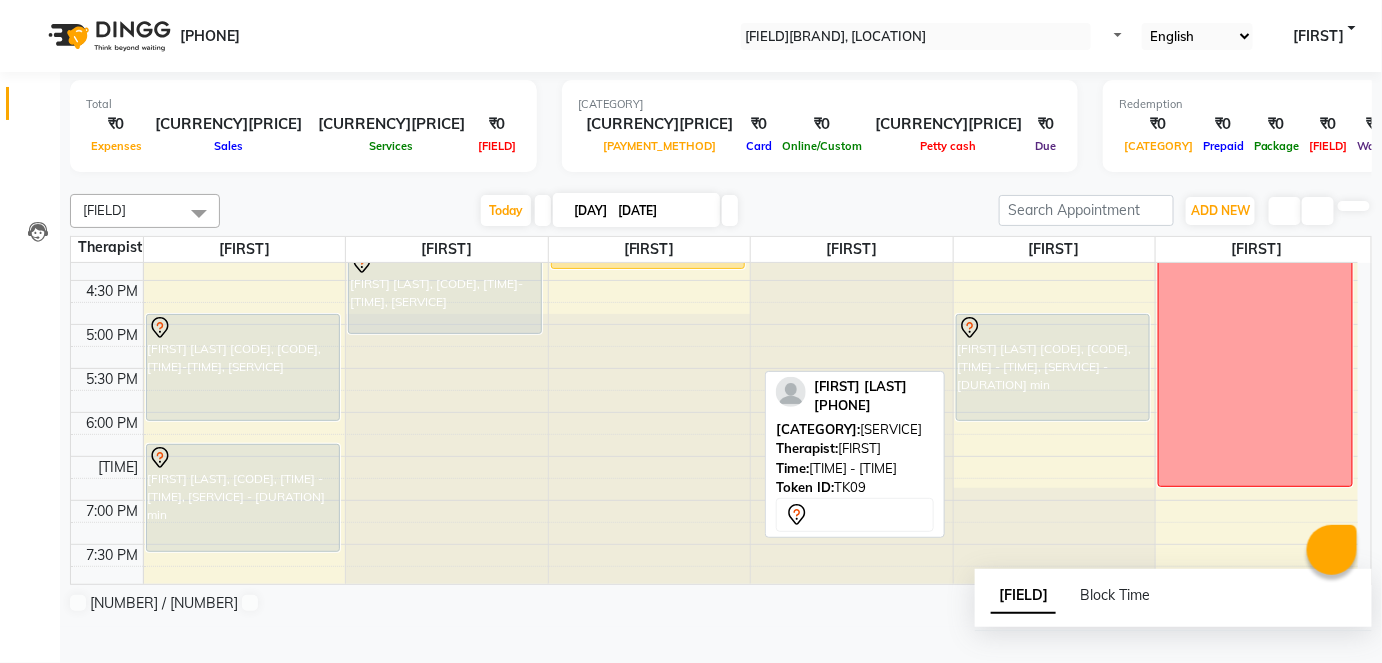 scroll, scrollTop: 786, scrollLeft: 0, axis: vertical 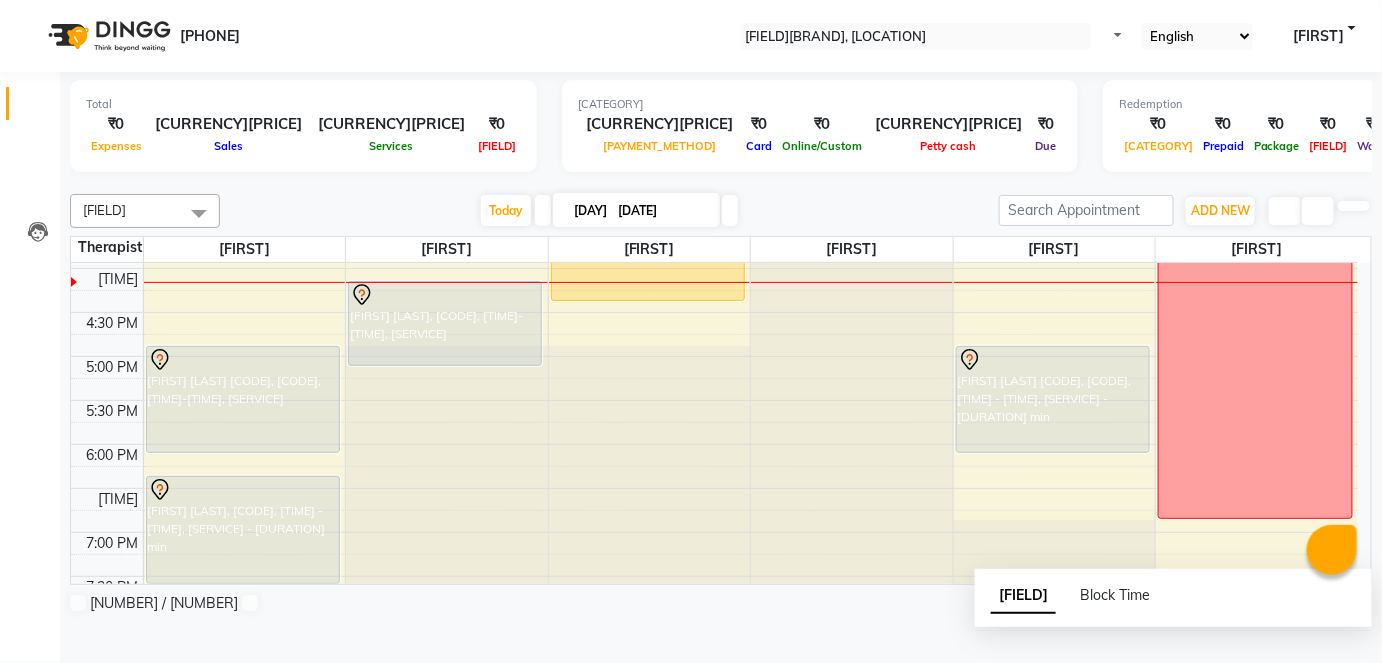 click on "[FIRST] [LAST] [CODE], [CODE], [TIME]-[TIME], [SERVICE]             [FIRST] [LAST] [CODE], [CODE], [TIME]-[TIME], [SERVICE]     [FIRST] [LAST] [CODE], [CODE], [TIME]-[TIME], [SERVICE]     [FIRST] [LAST] [CODE], [CODE], [TIME]-[TIME], [SERVICE]    [FIRST] [LAST] [CODE], [CODE], [TIME]-[TIME], [SERVICE]             [FIRST] [LAST] [CODE], [CODE], [TIME]-[TIME], [SERVICE]     [FIRST] [LAST] [CODE], [CODE], [TIME]-[TIME], [SERVICE]     [FIRST] [LAST] [CODE], [CODE], [TIME]-[TIME], [SERVICE]                     [ACTION]" at bounding box center (714, 180) 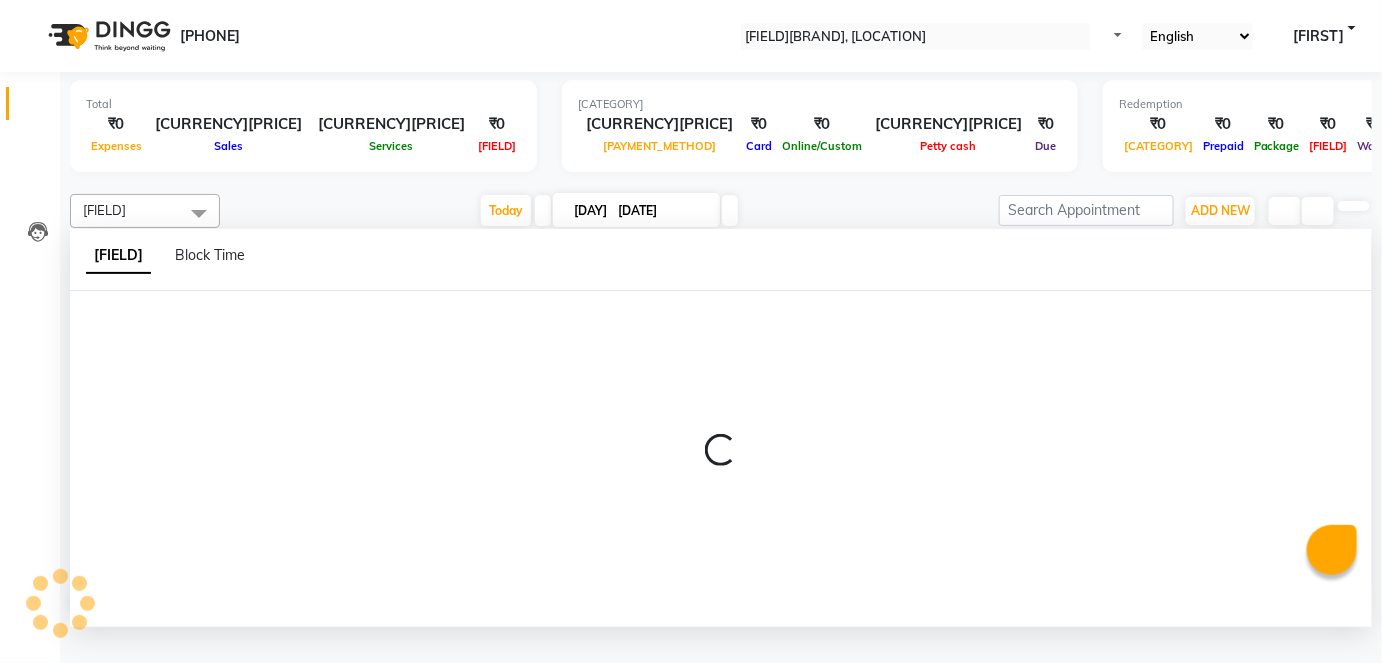 scroll, scrollTop: 0, scrollLeft: 0, axis: both 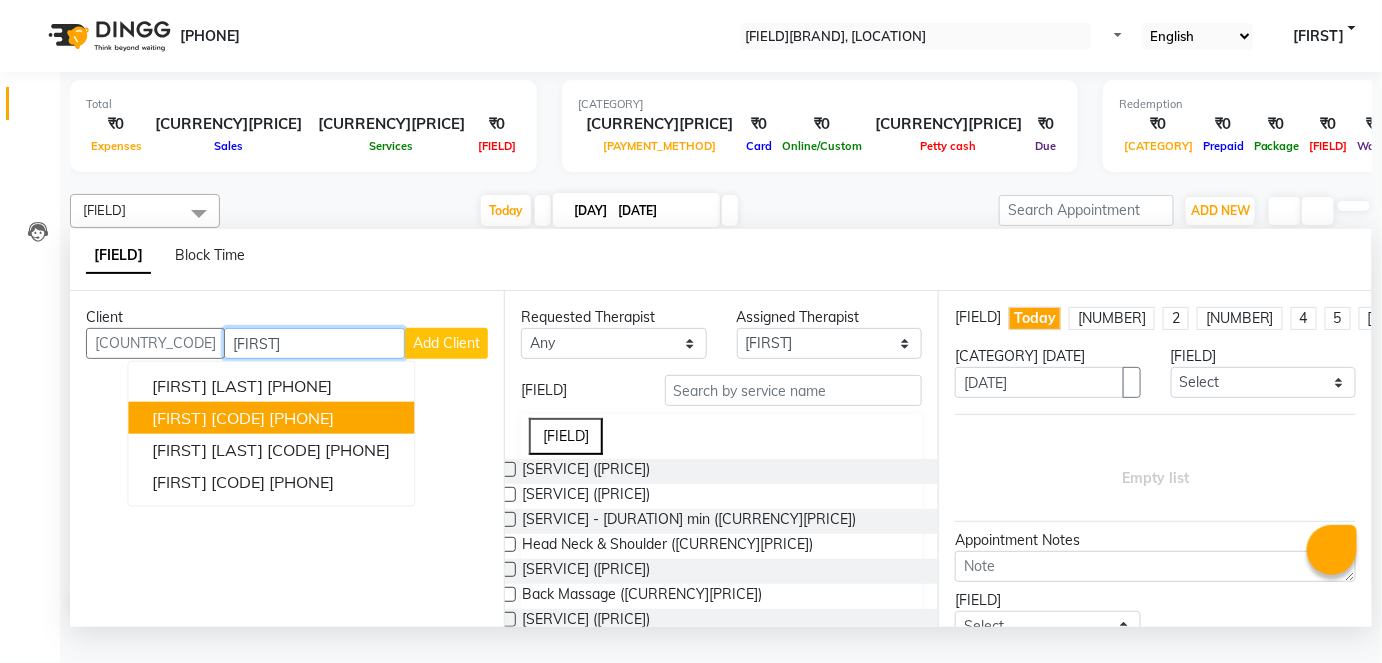 click on "[PHONE]" at bounding box center (301, 418) 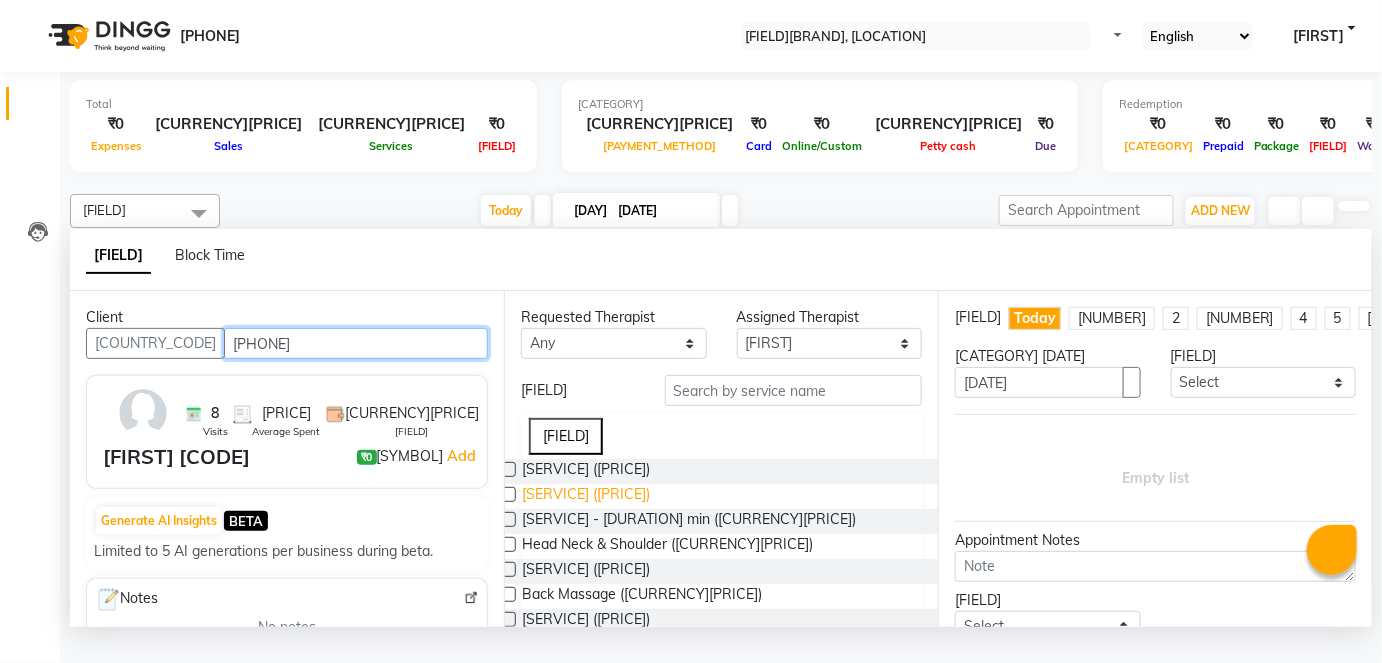 type on "[PHONE]" 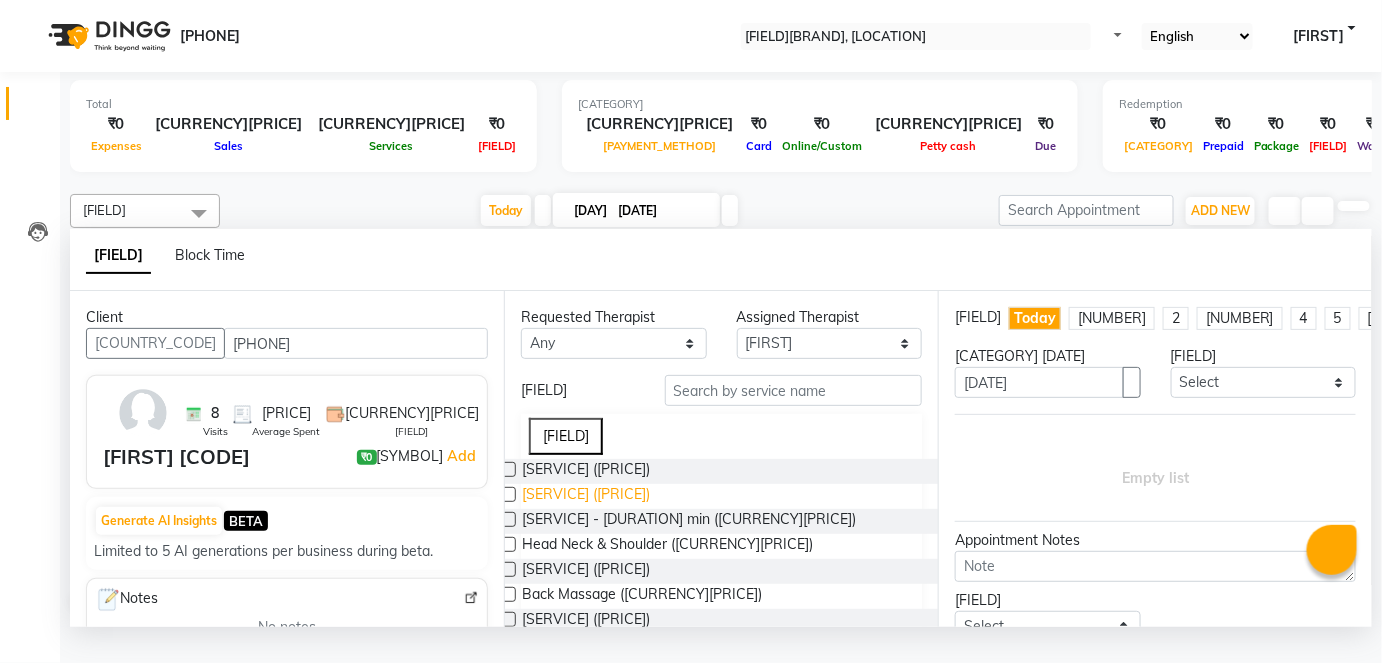 click on "[SERVICE] ([PRICE])" at bounding box center [586, 471] 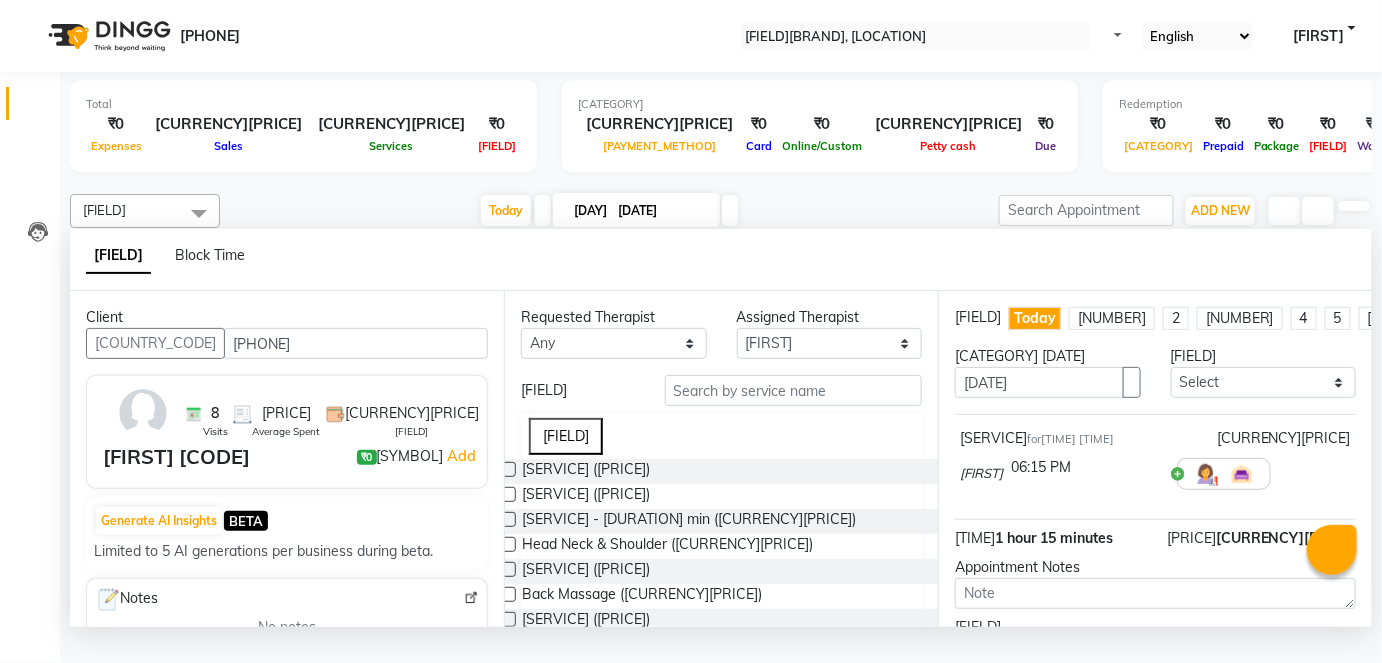 scroll, scrollTop: 245, scrollLeft: 0, axis: vertical 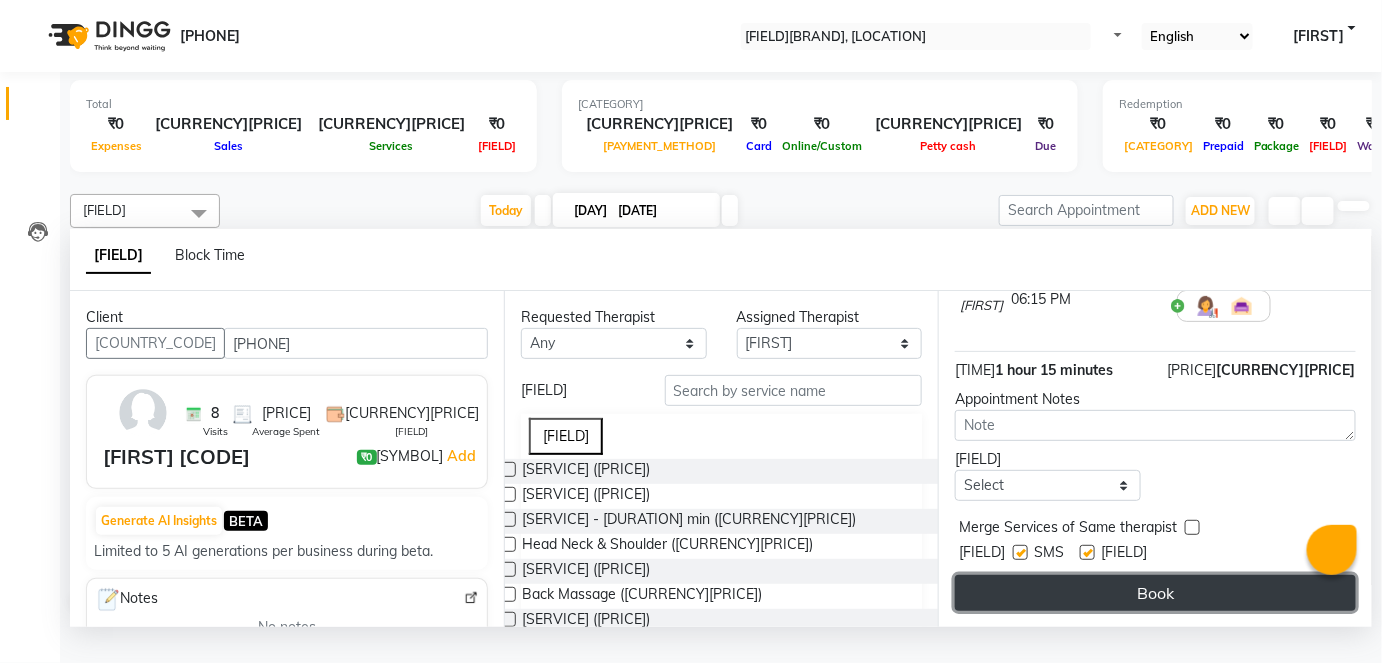 click on "Book" at bounding box center [1155, 593] 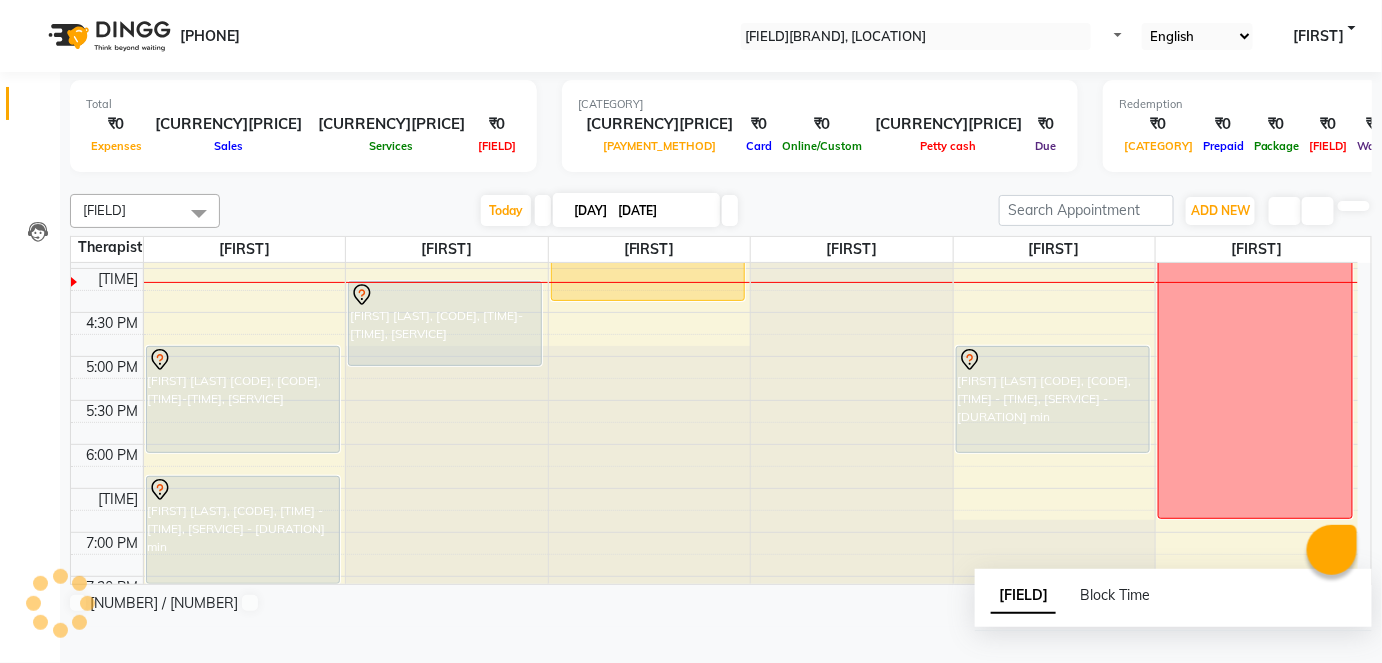 scroll, scrollTop: 0, scrollLeft: 0, axis: both 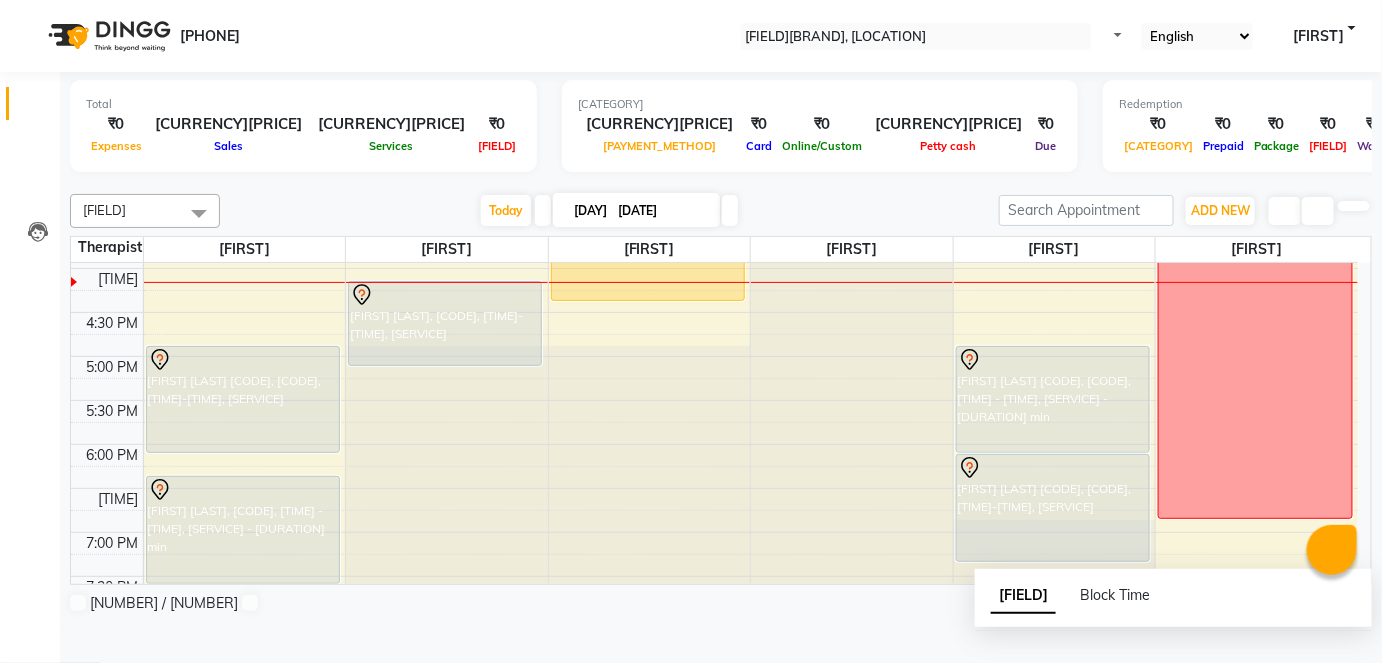 click on "Reminder" at bounding box center (50, 676) 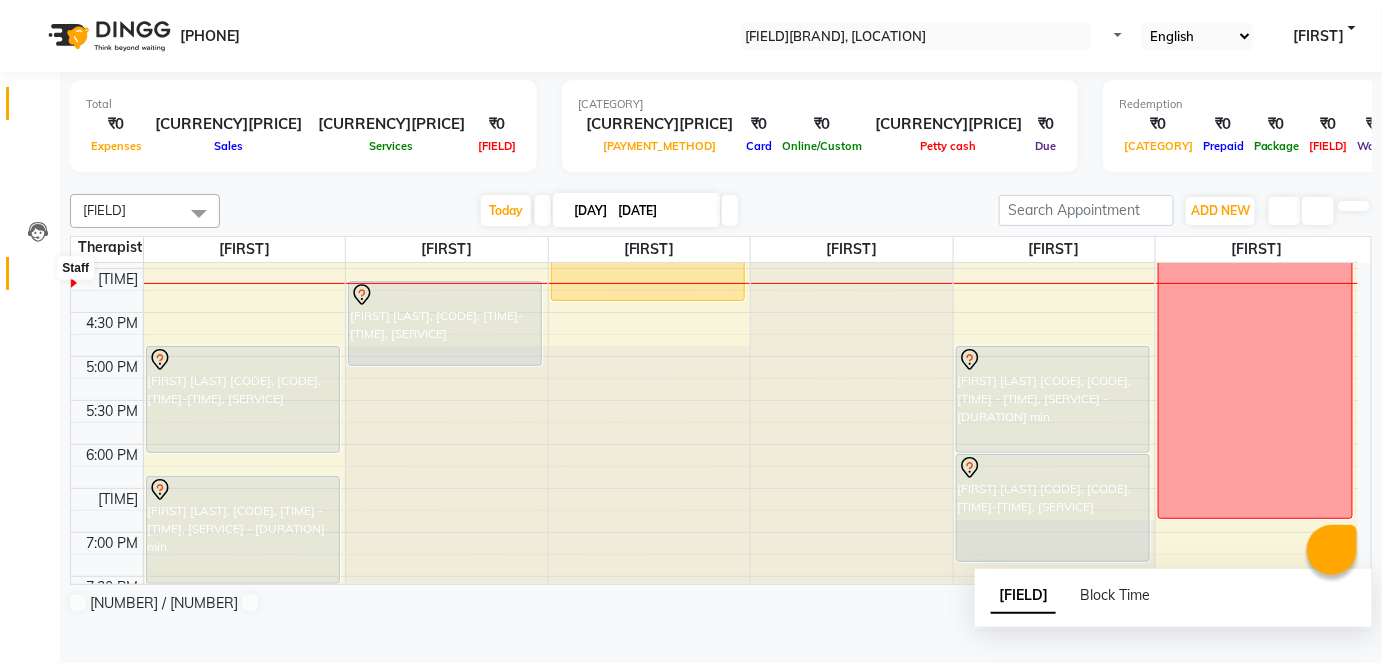 click at bounding box center (37, 278) 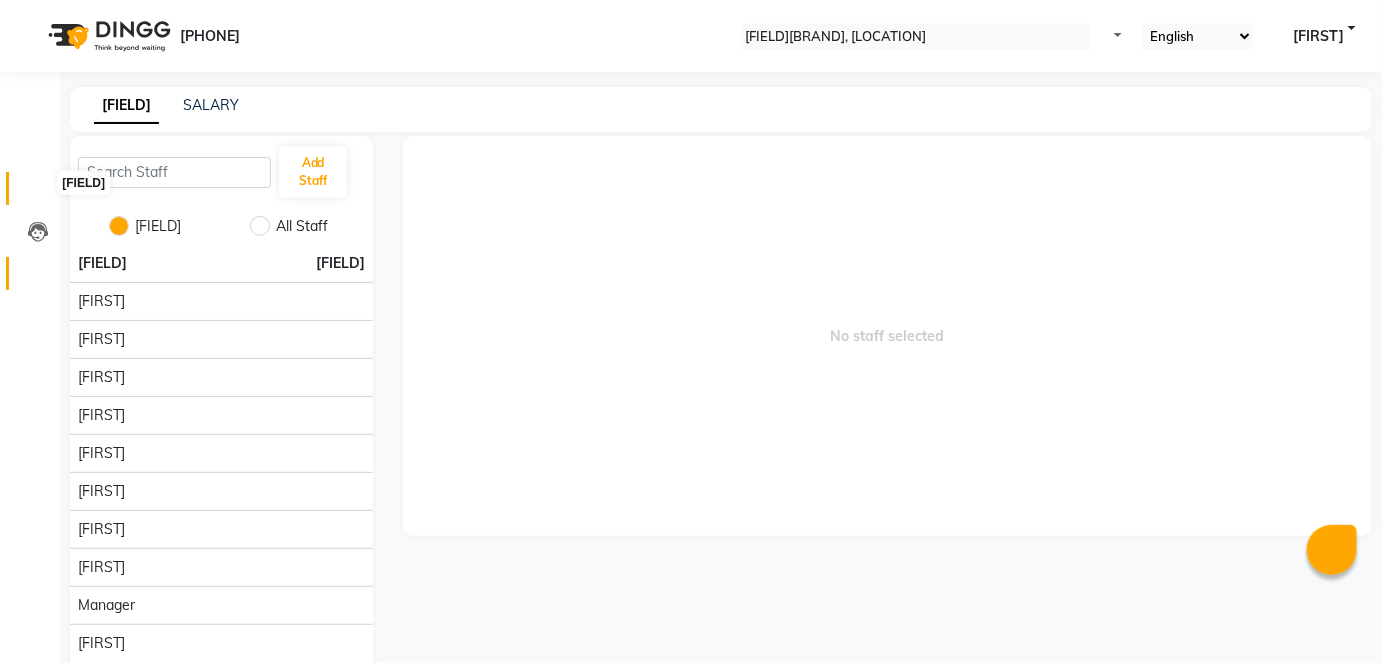 click at bounding box center (37, 193) 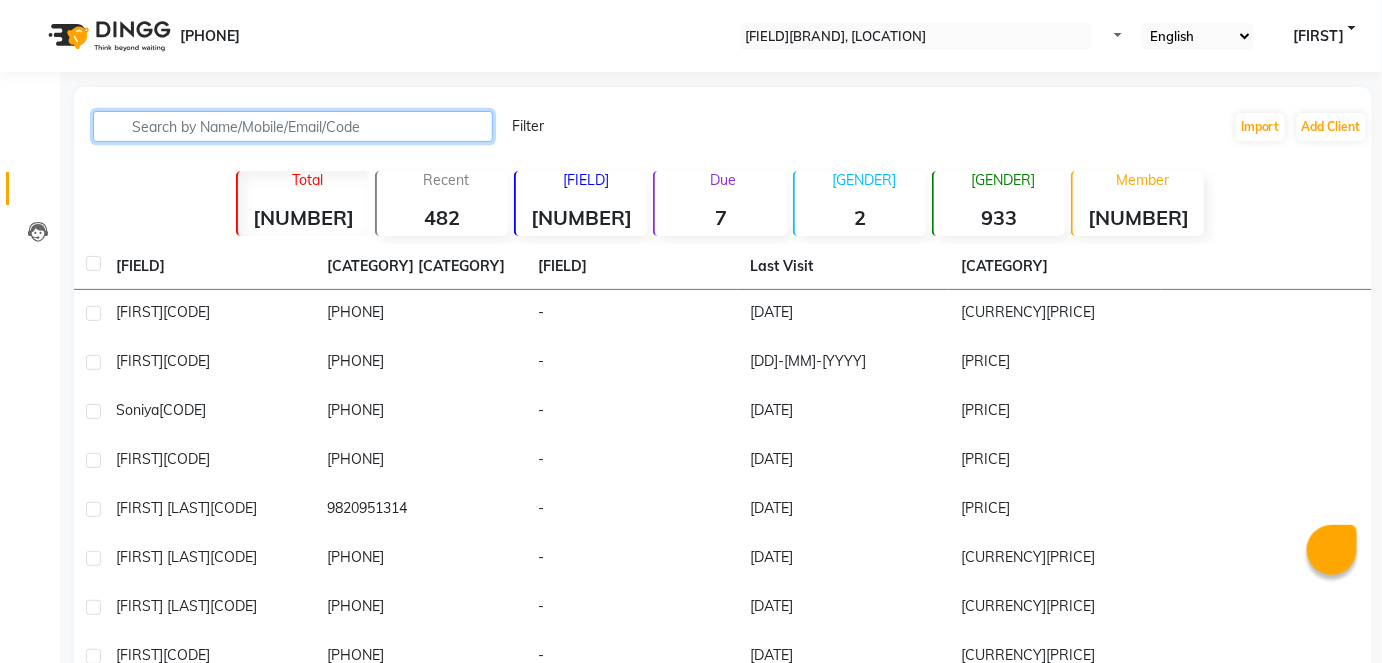 click at bounding box center (293, 126) 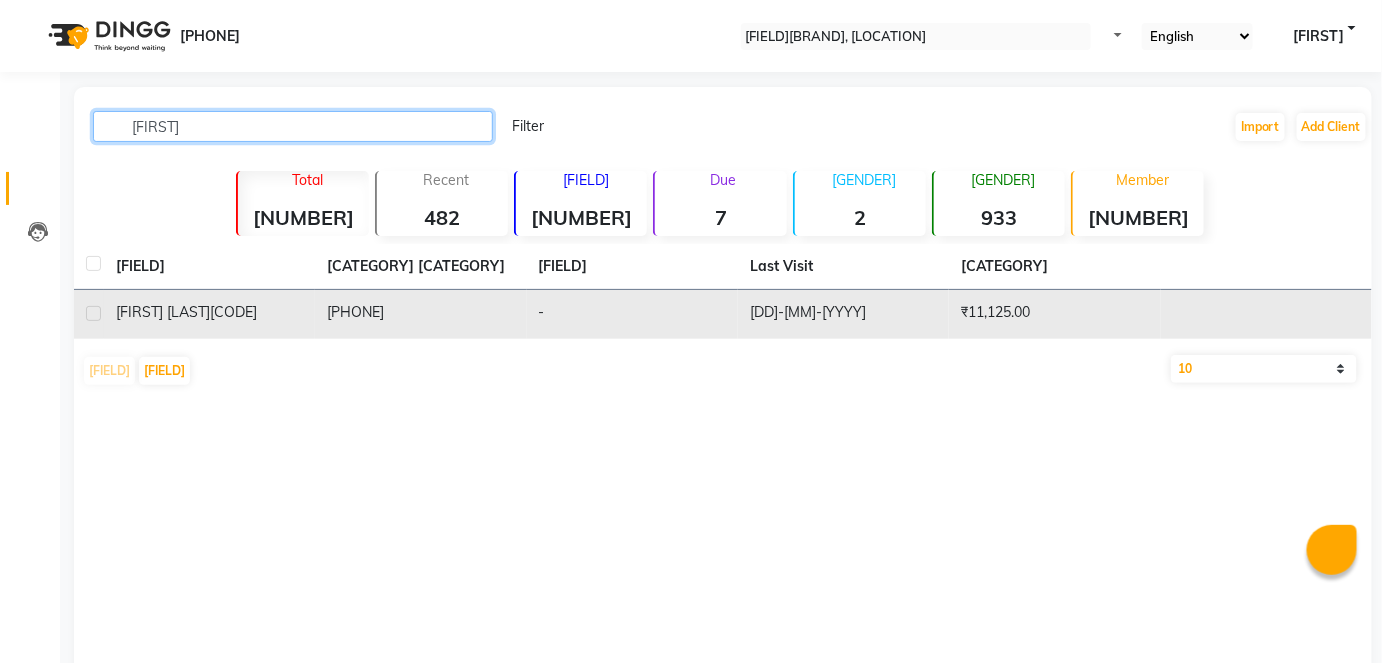type on "[FIRST]" 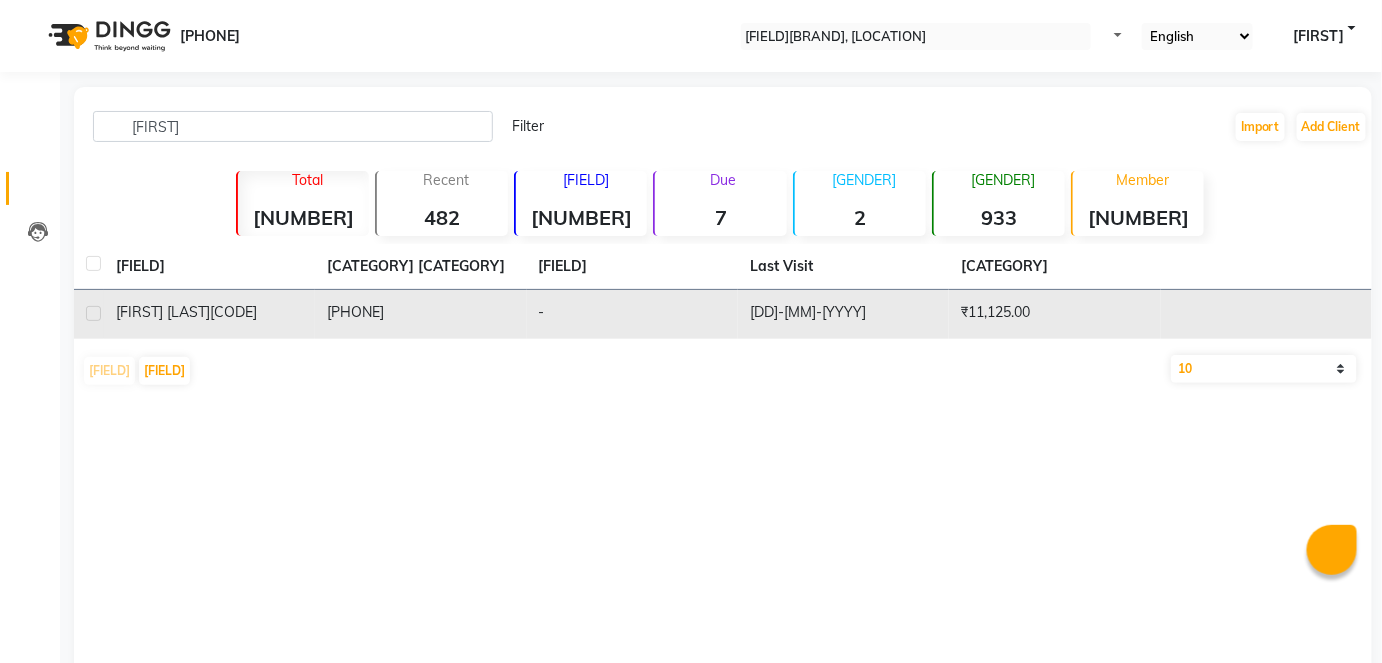 click on "[FIRST] [LAST]  [CODE]" at bounding box center (209, 312) 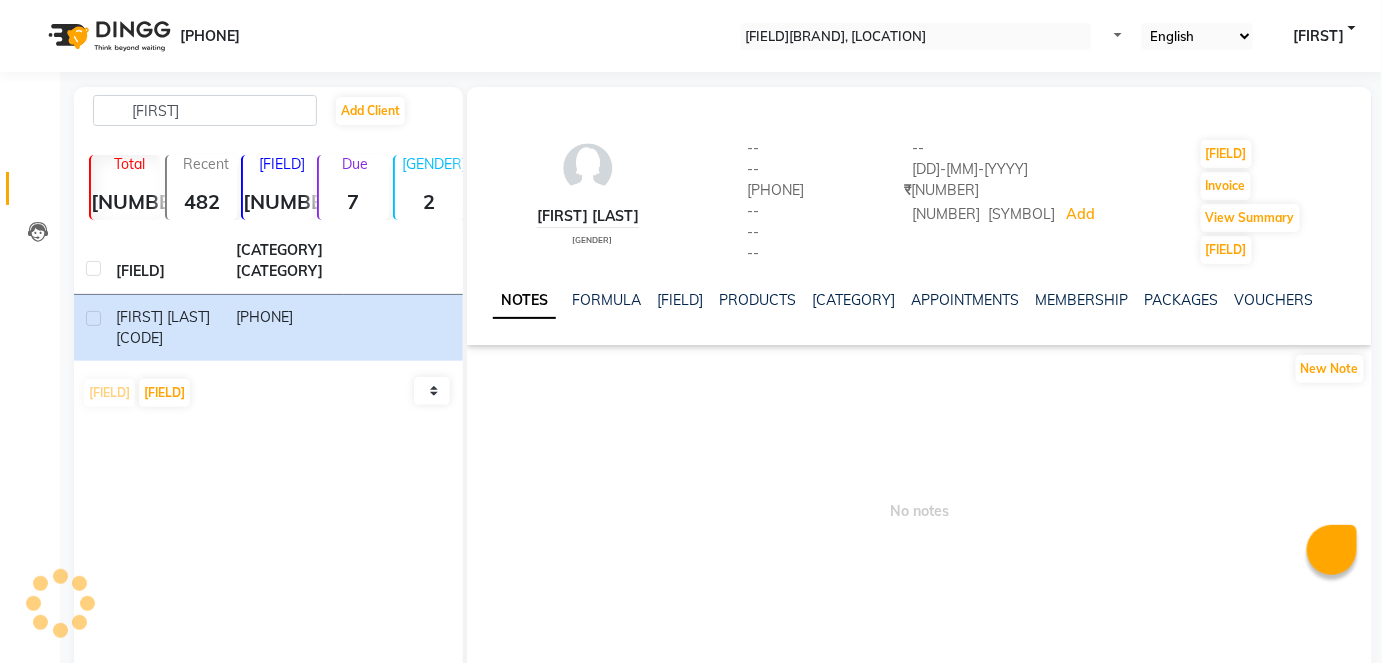 click on "[CATEGORY] [CATEGORY] [CATEGORY] [CATEGORY] [CATEGORY] [CATEGORY] [CATEGORY] [CATEGORY] [CATEGORY] [CATEGORY] [CATEGORY] [CATEGORY] [CATEGORY] [CATEGORY] [CATEGORY] [CATEGORY] [CATEGORY]" at bounding box center [1123, 300] 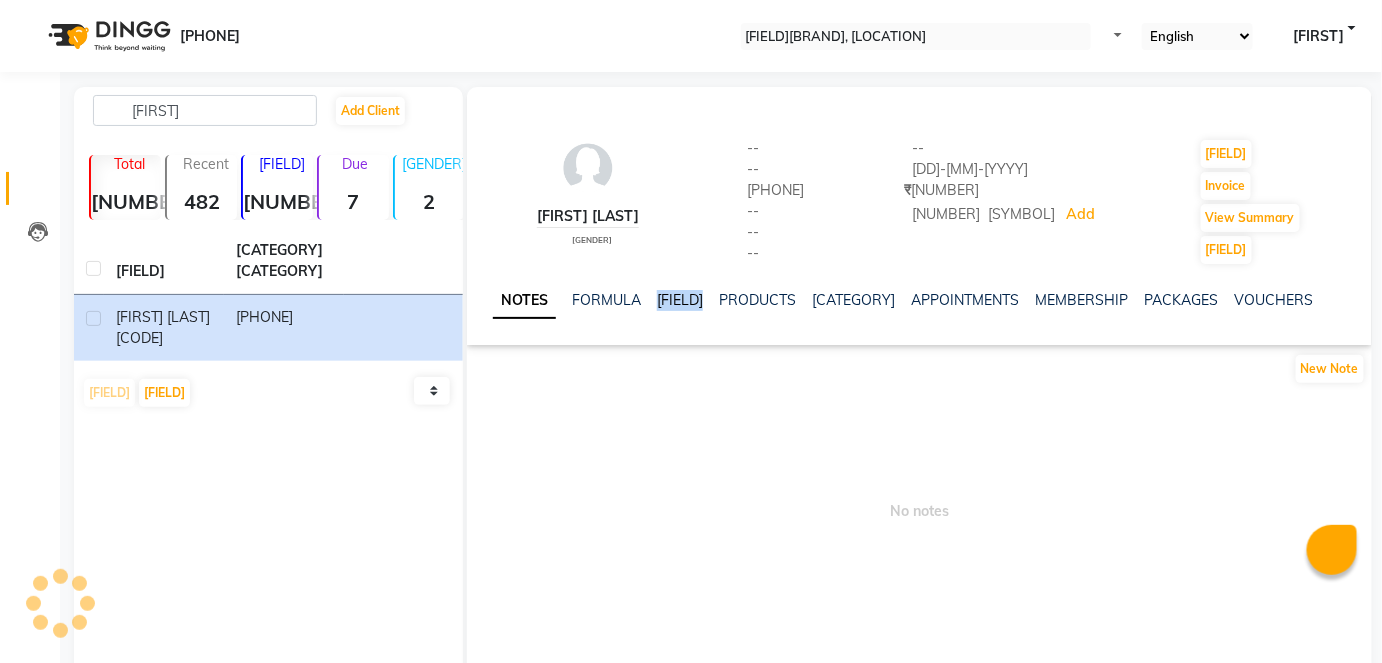 drag, startPoint x: 734, startPoint y: 311, endPoint x: 723, endPoint y: 319, distance: 13.601471 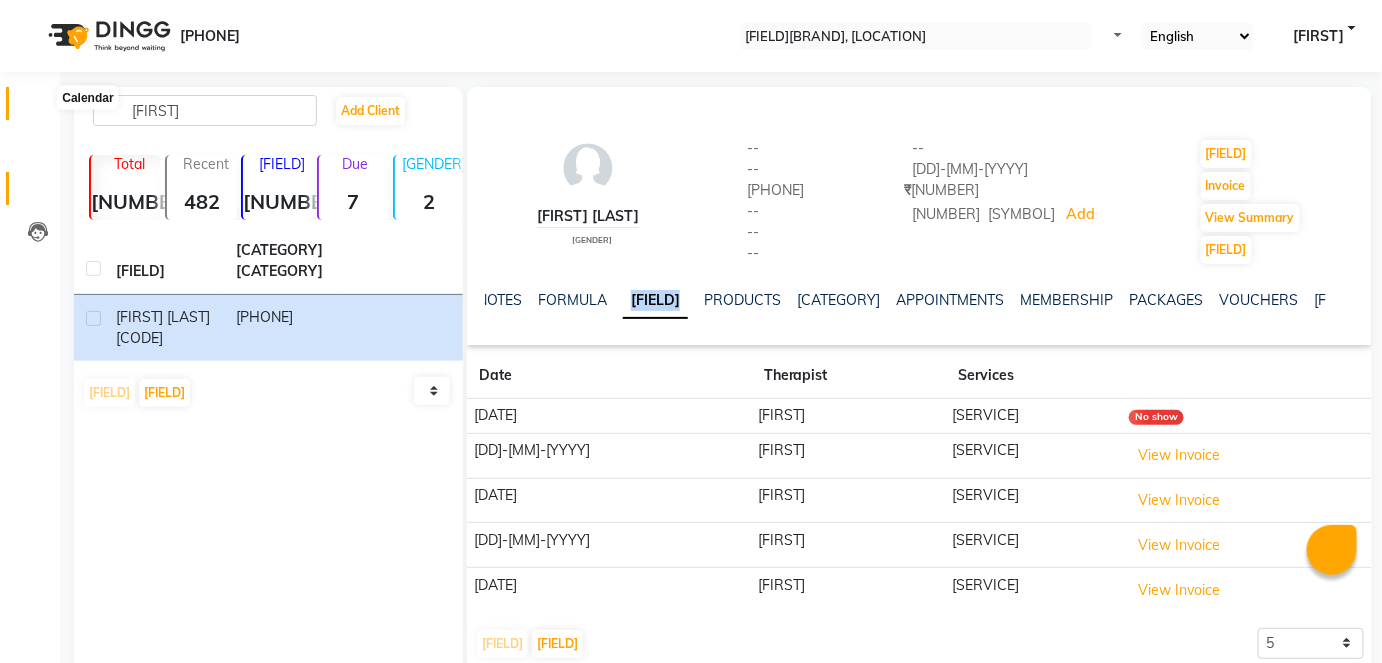click at bounding box center [37, 108] 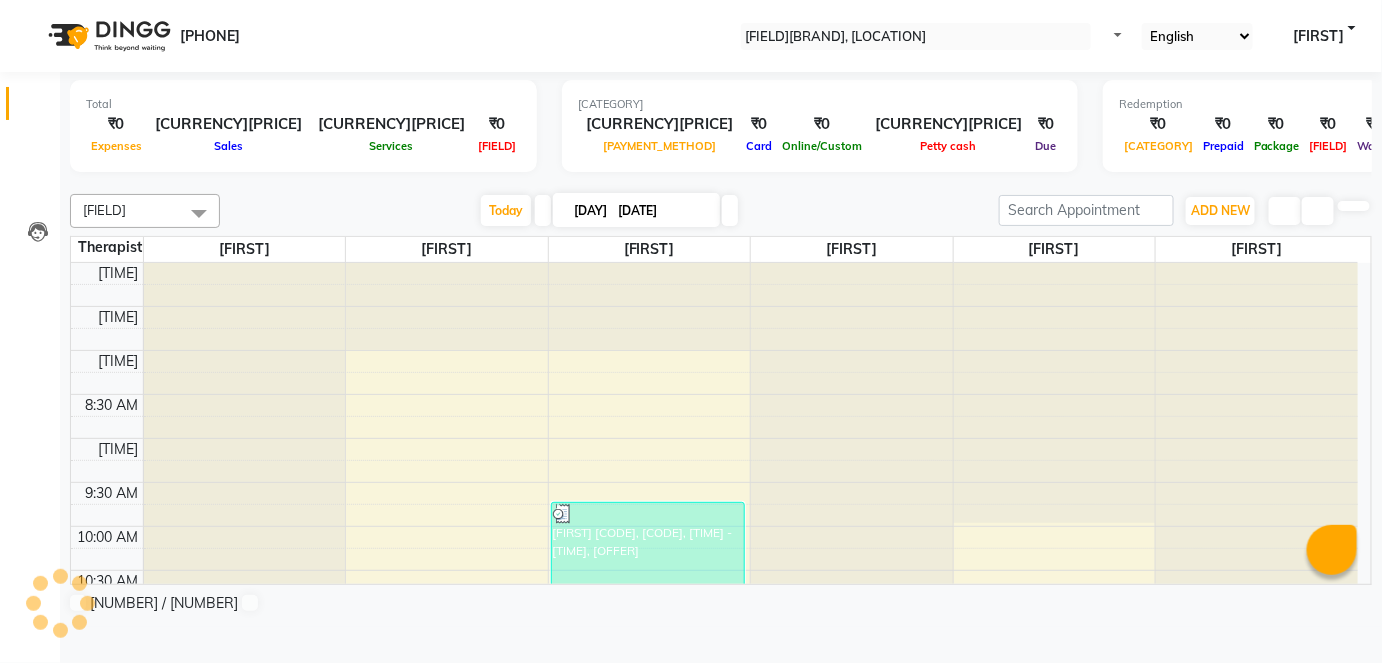 scroll, scrollTop: 0, scrollLeft: 0, axis: both 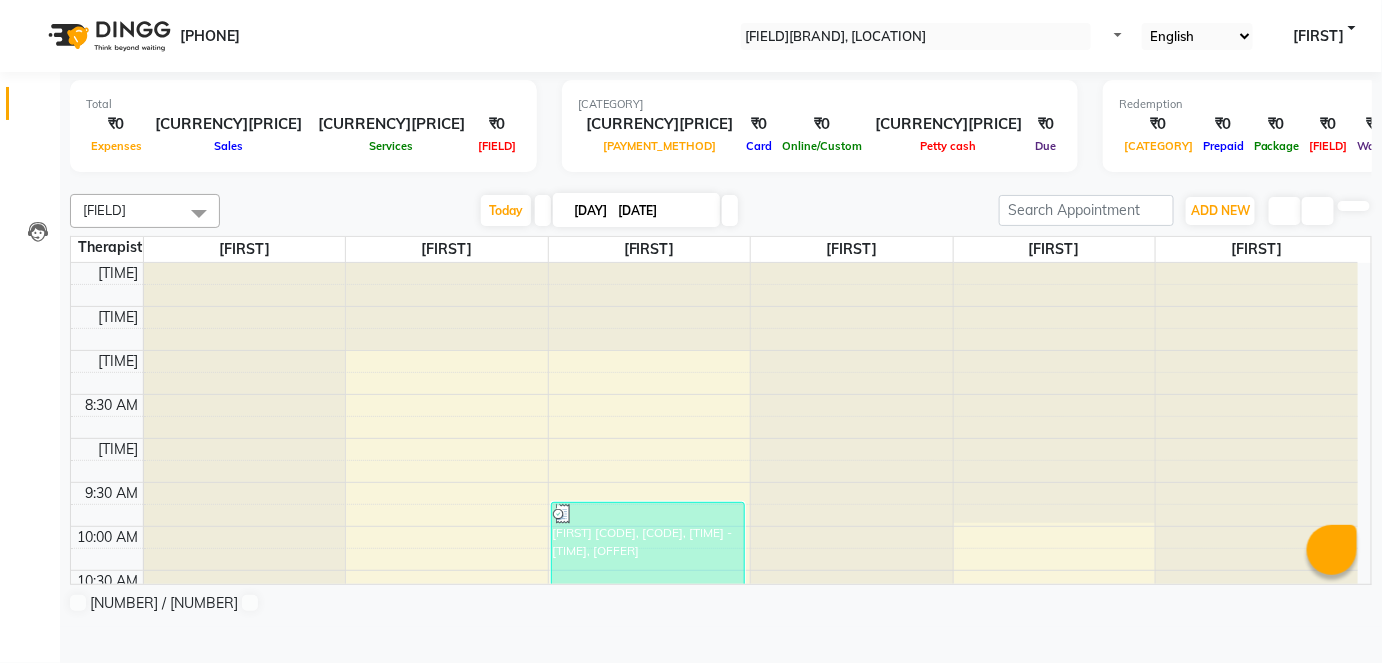 click at bounding box center (730, 210) 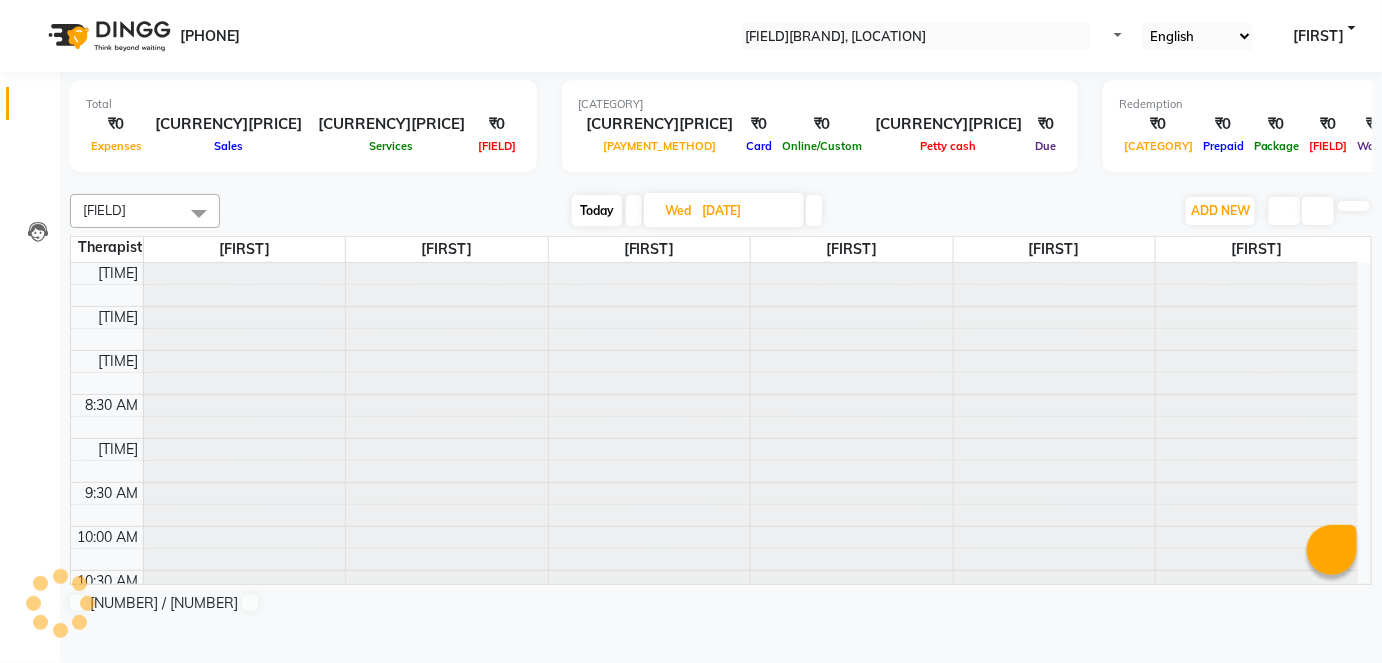 scroll, scrollTop: 783, scrollLeft: 0, axis: vertical 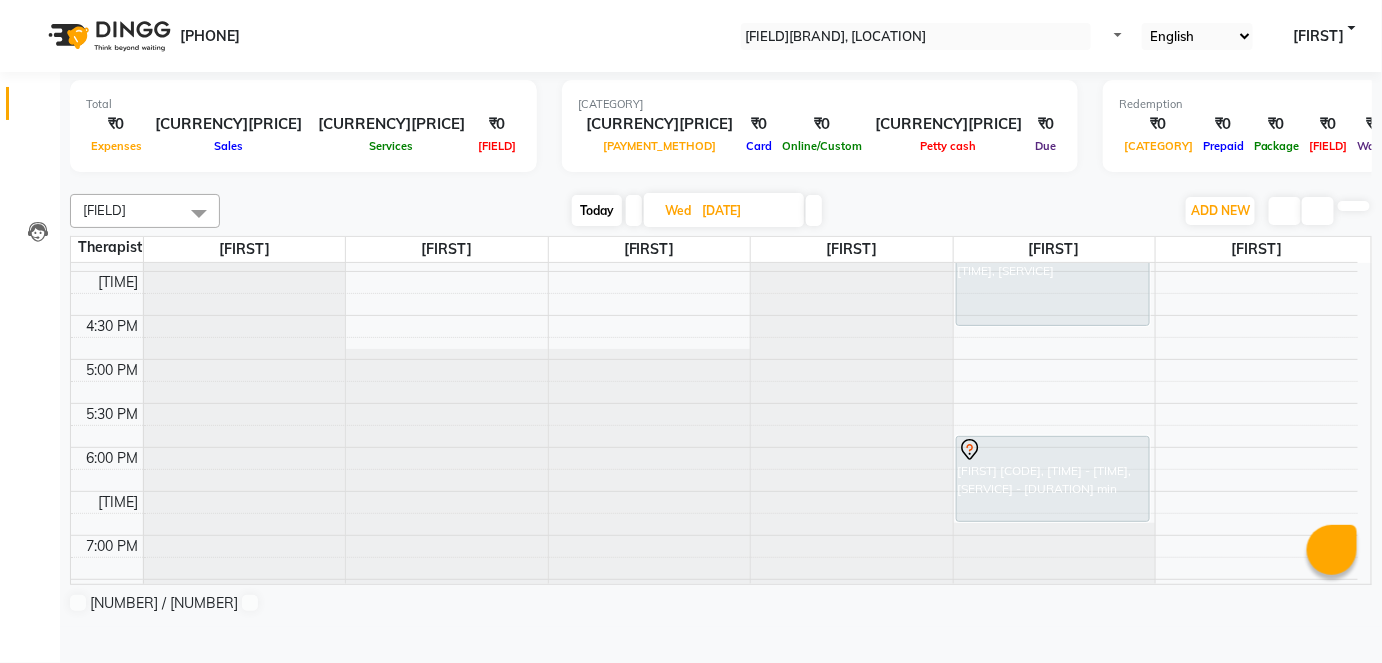 click at bounding box center [814, 210] 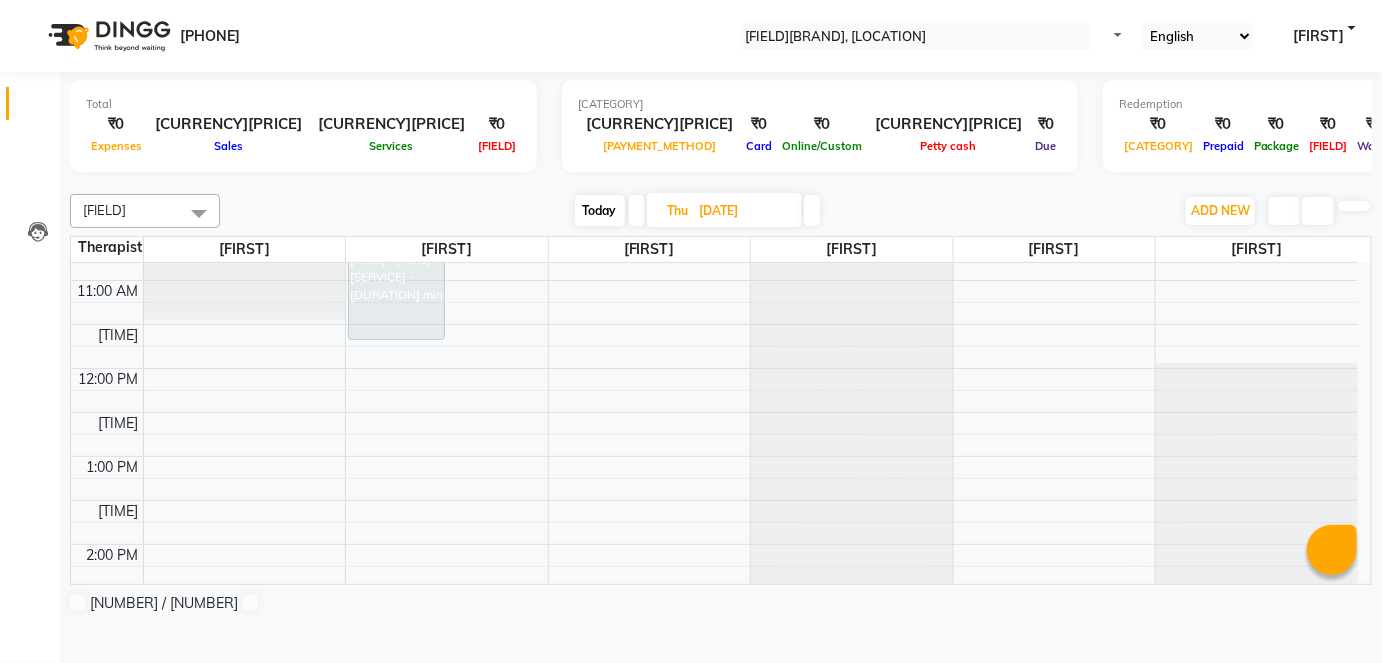 scroll, scrollTop: 237, scrollLeft: 0, axis: vertical 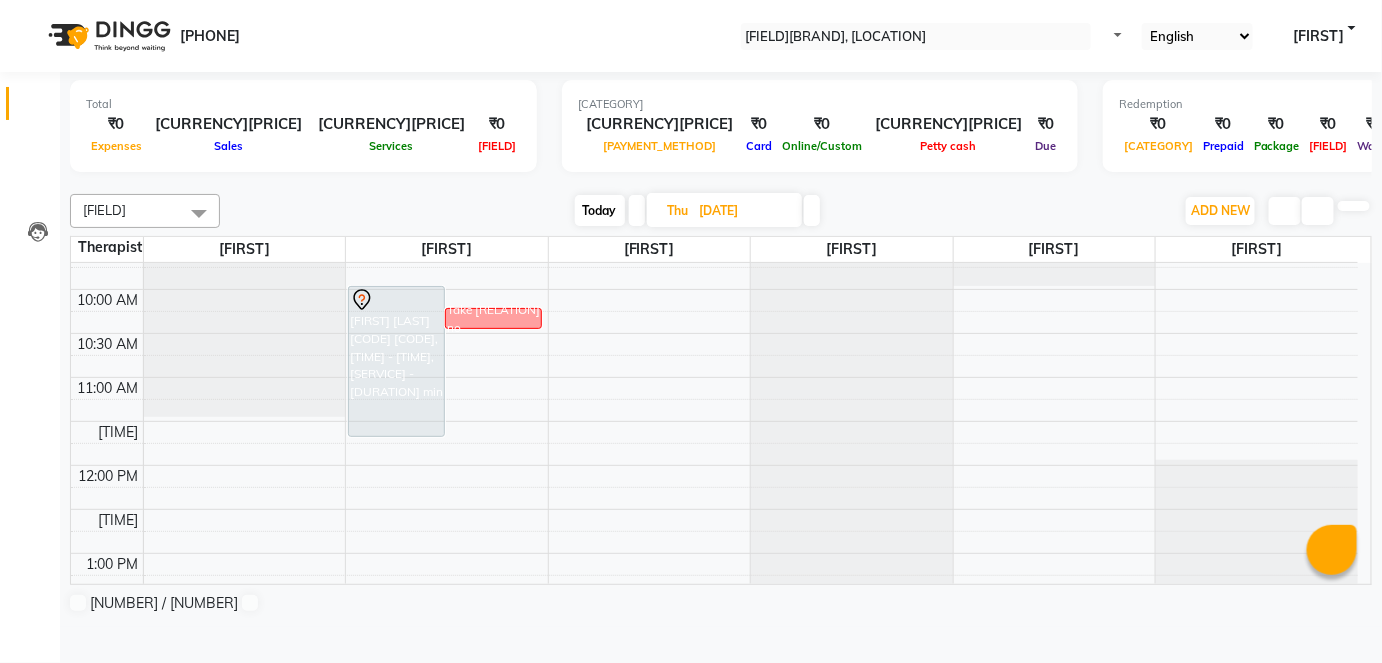 click on "[FIRST] [LAST] [CODE], [TIME]-[TIME], [SERVICE]  Take [RELATION] no              [FIRST] [LAST] [CODE], [TIME]-[TIME], [SERVICE]" at bounding box center (714, 729) 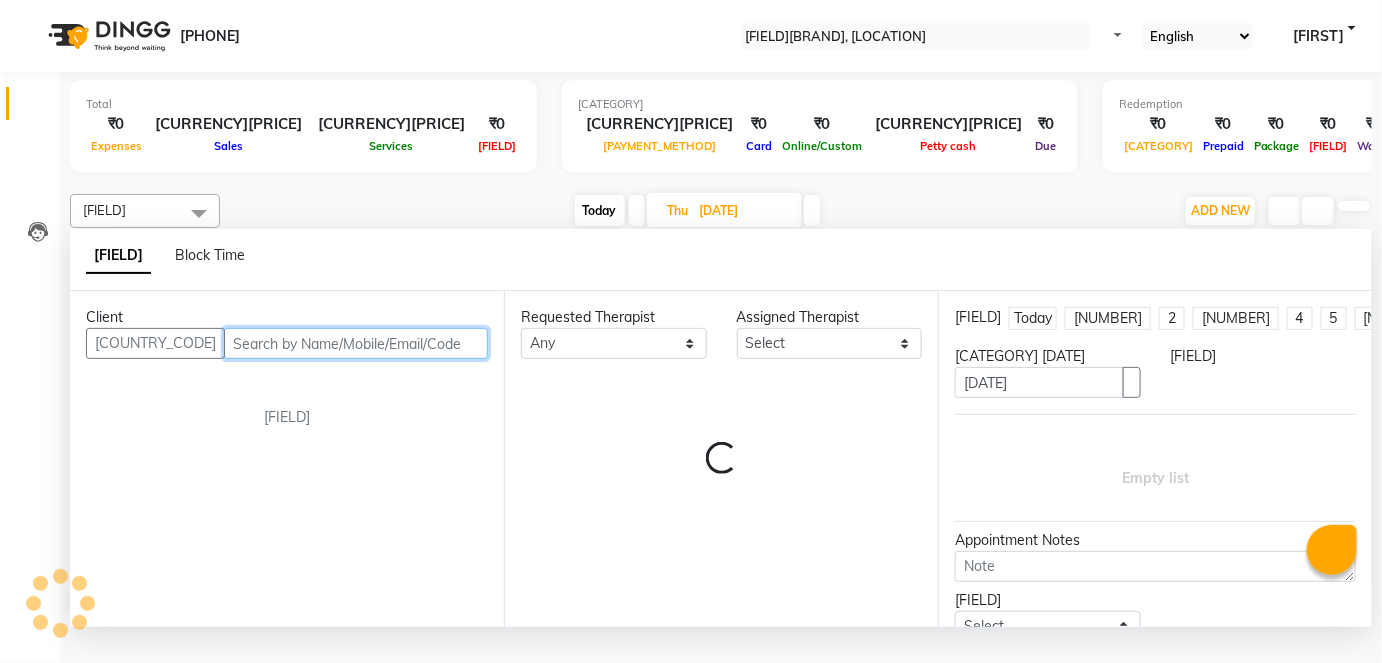 scroll, scrollTop: 0, scrollLeft: 0, axis: both 